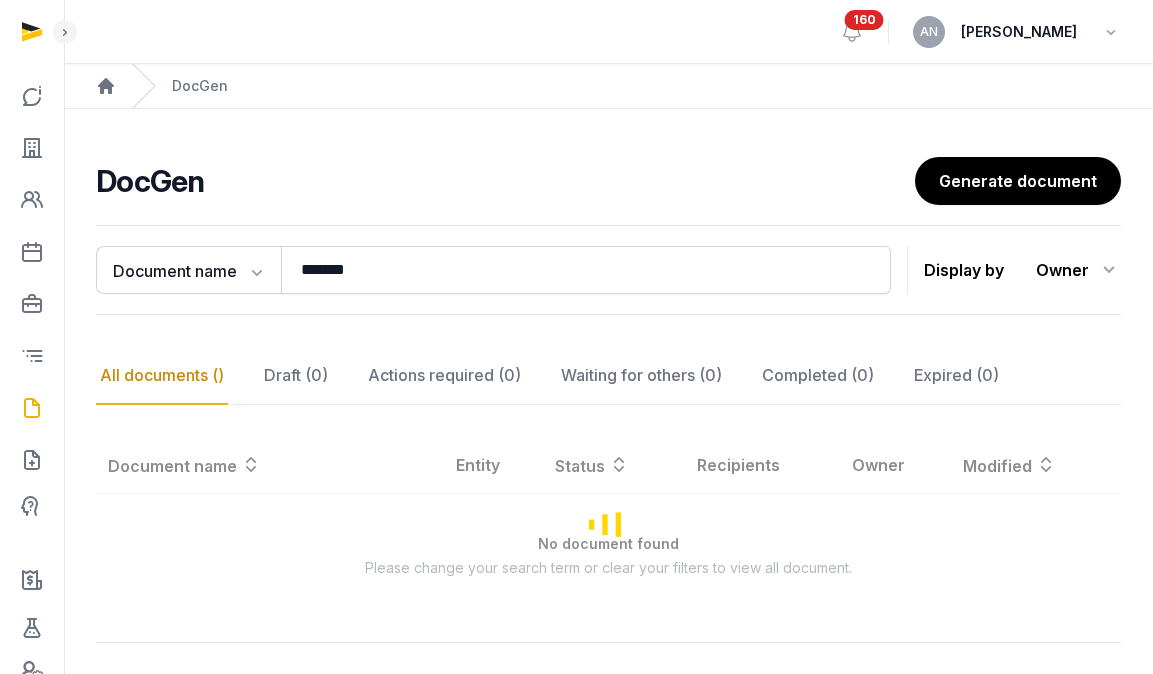 scroll, scrollTop: 0, scrollLeft: 0, axis: both 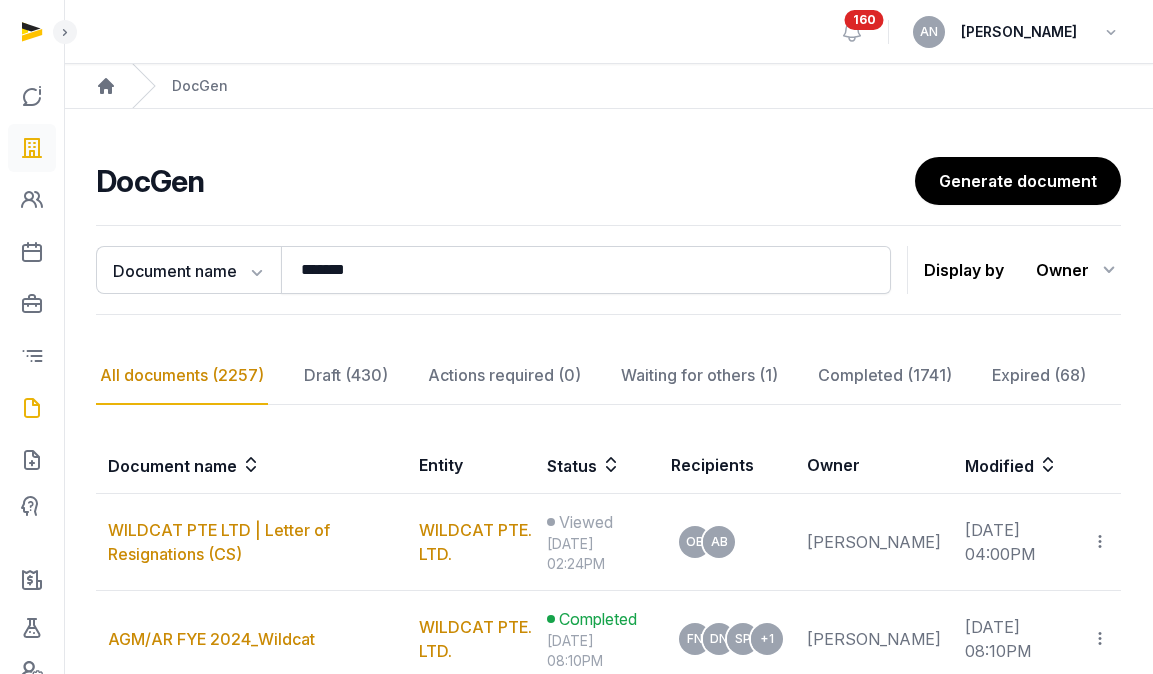 click at bounding box center (32, 148) 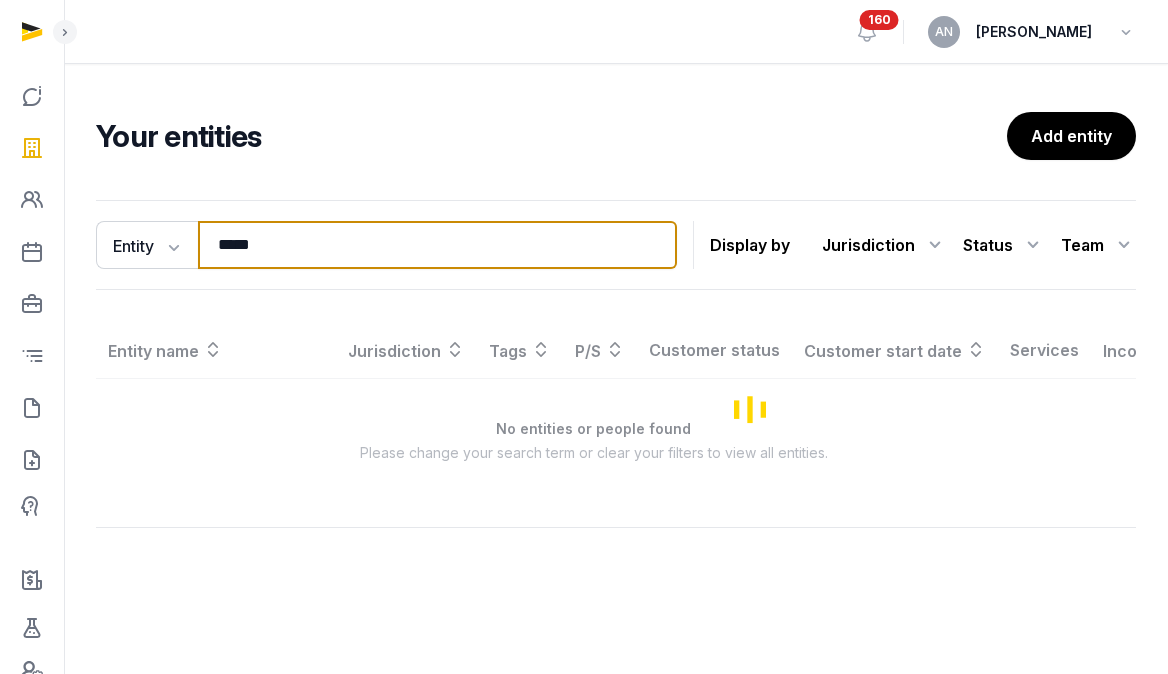 click on "*****" at bounding box center (437, 245) 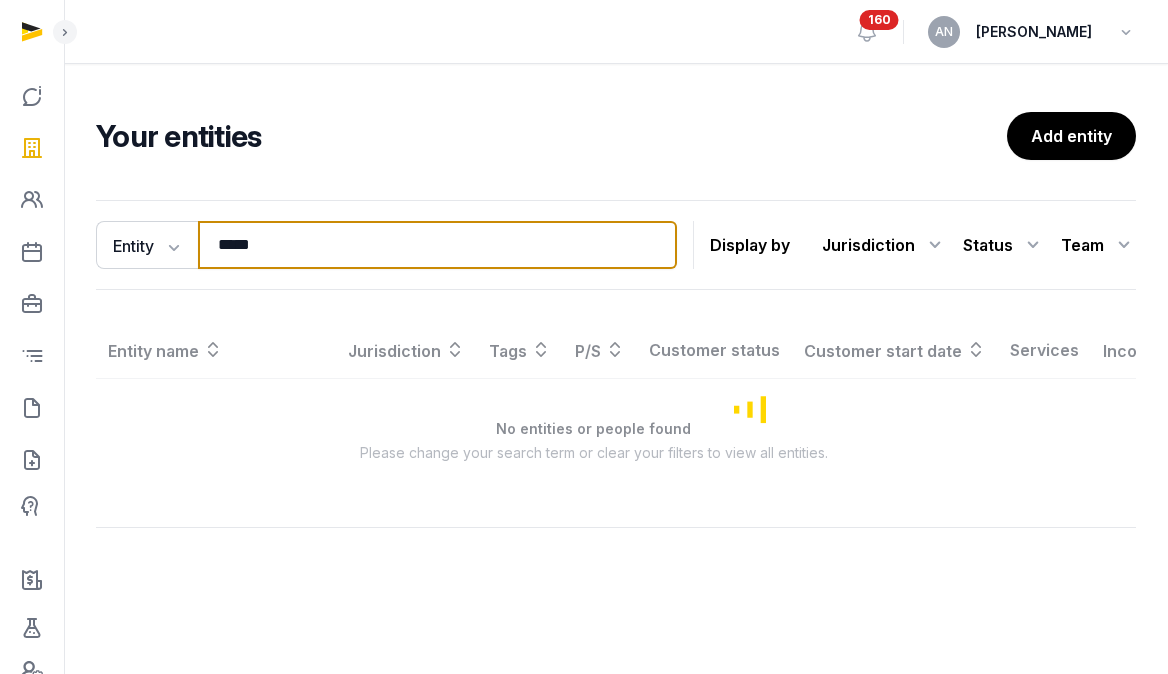 click on "*****" at bounding box center [437, 245] 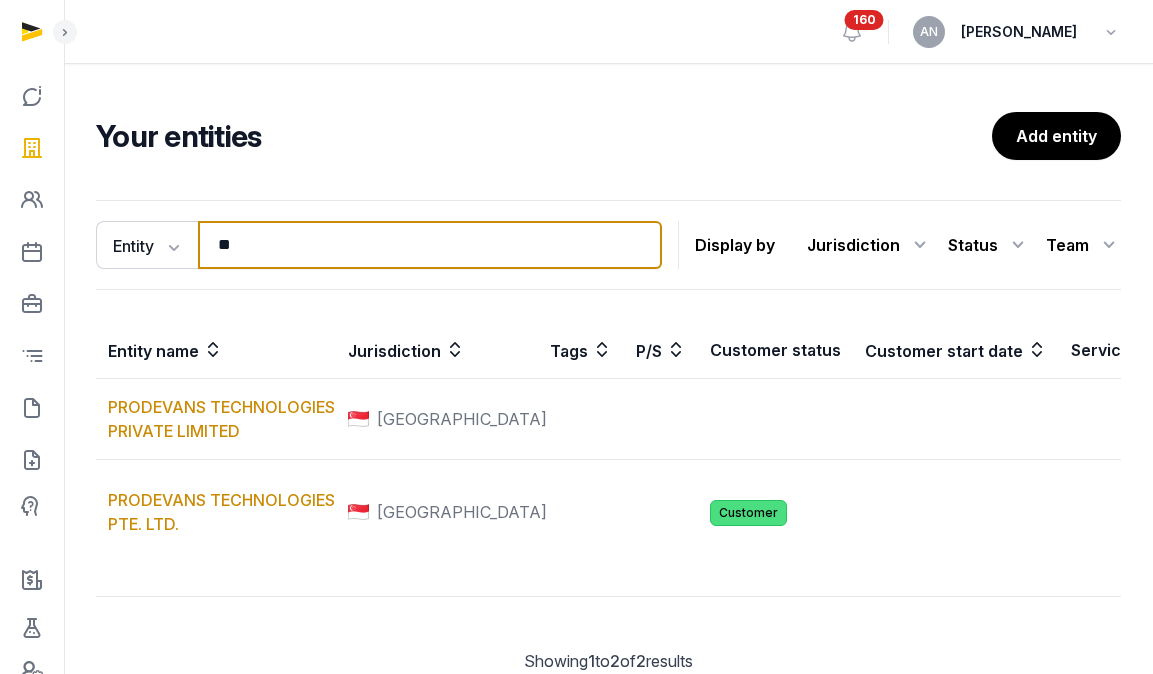 type on "*" 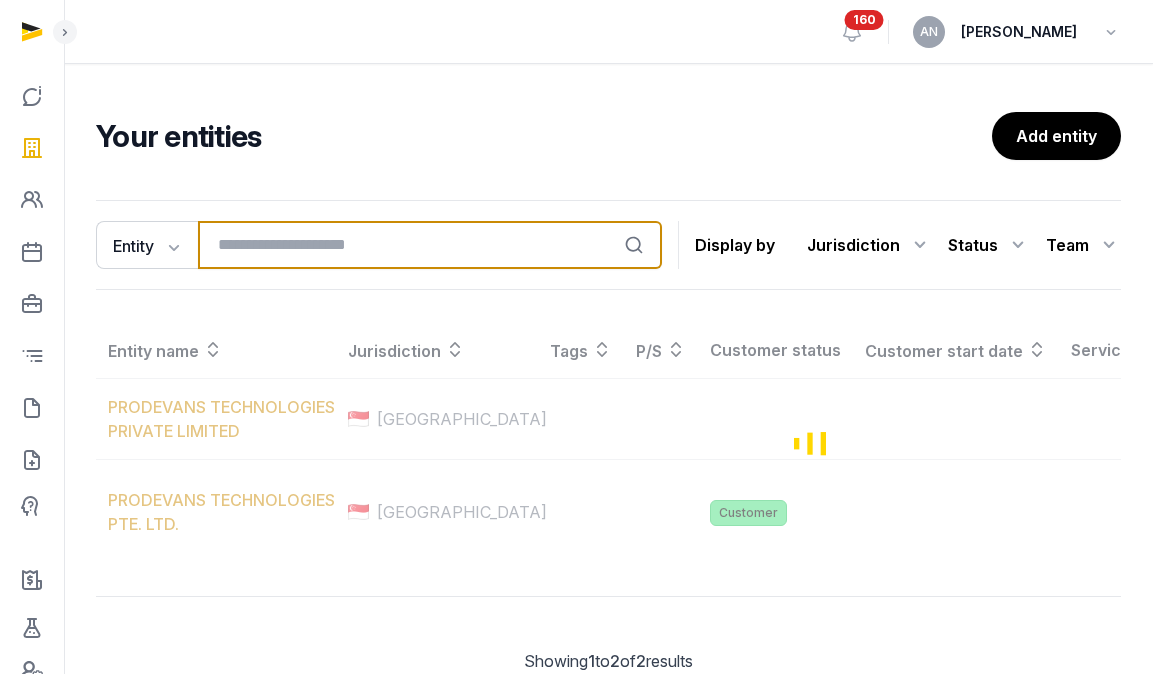 type on "*" 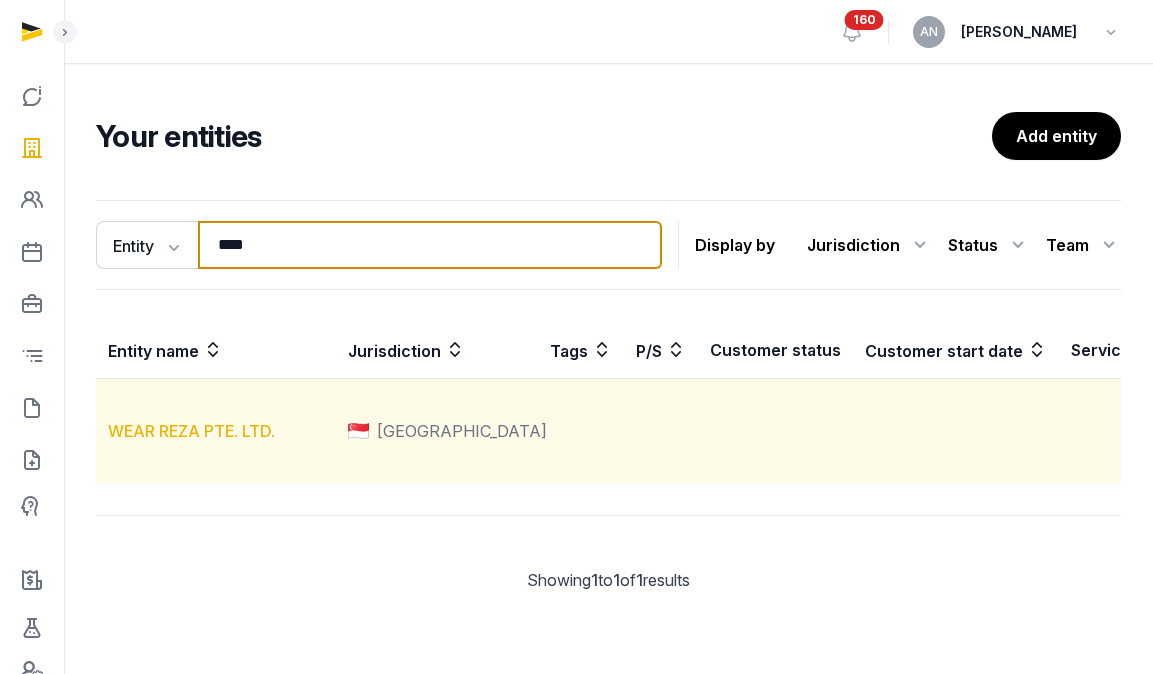 type on "****" 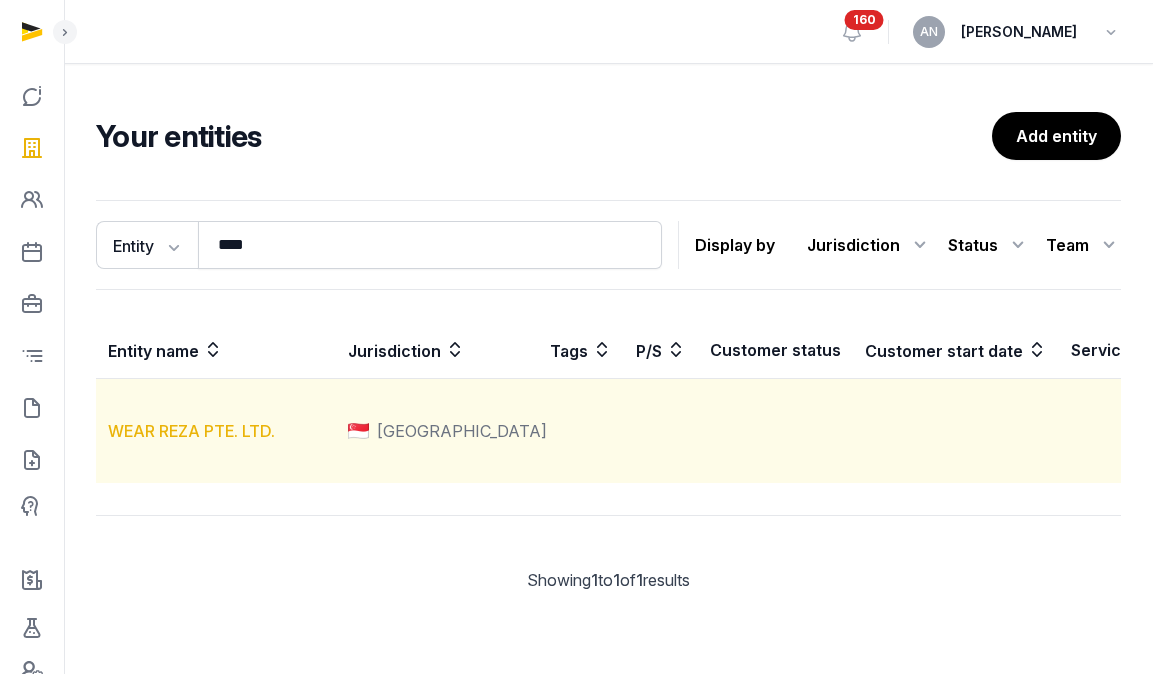 click on "WEAR REZA PTE. LTD." at bounding box center (191, 431) 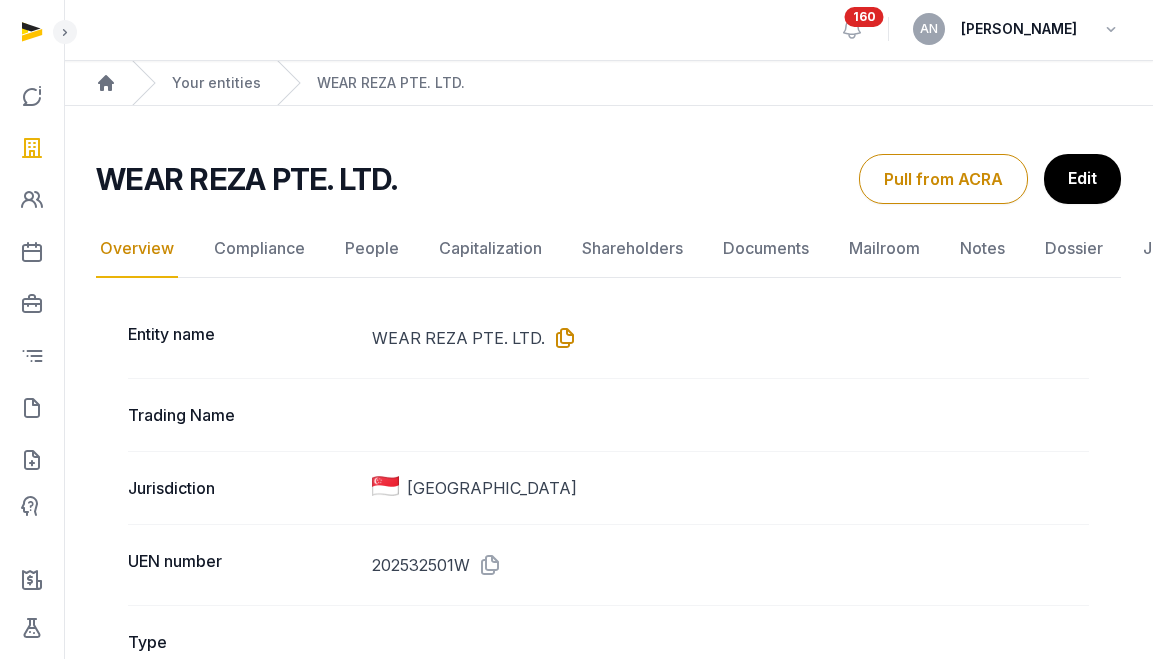 scroll, scrollTop: 4, scrollLeft: 0, axis: vertical 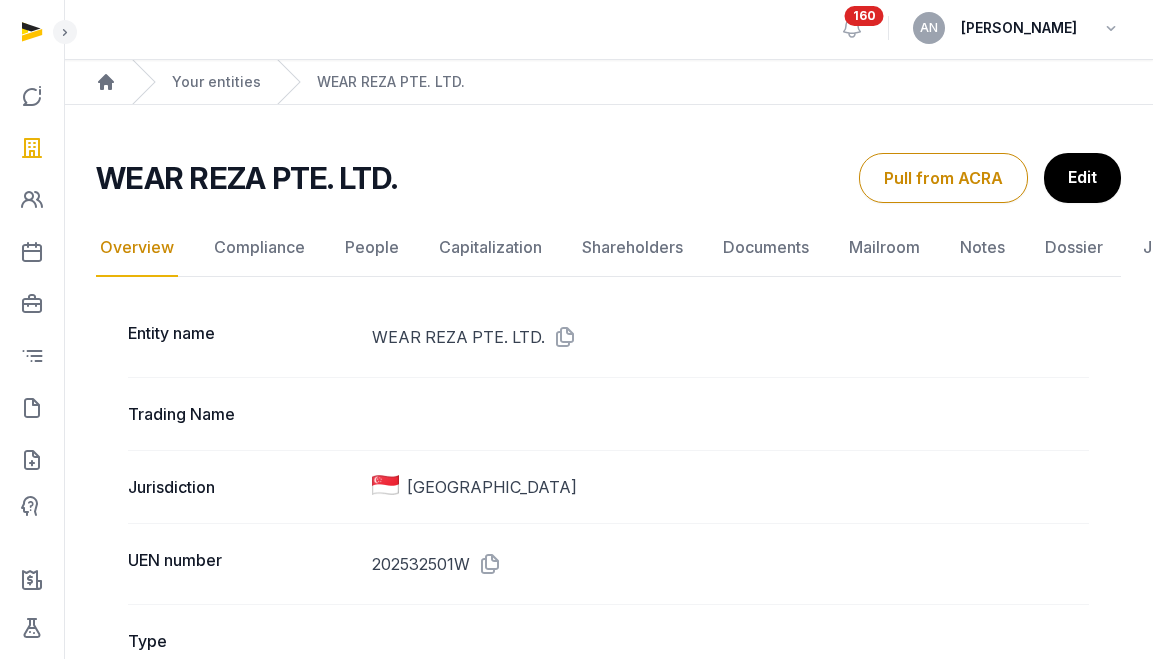 drag, startPoint x: 548, startPoint y: 335, endPoint x: 522, endPoint y: 332, distance: 26.172504 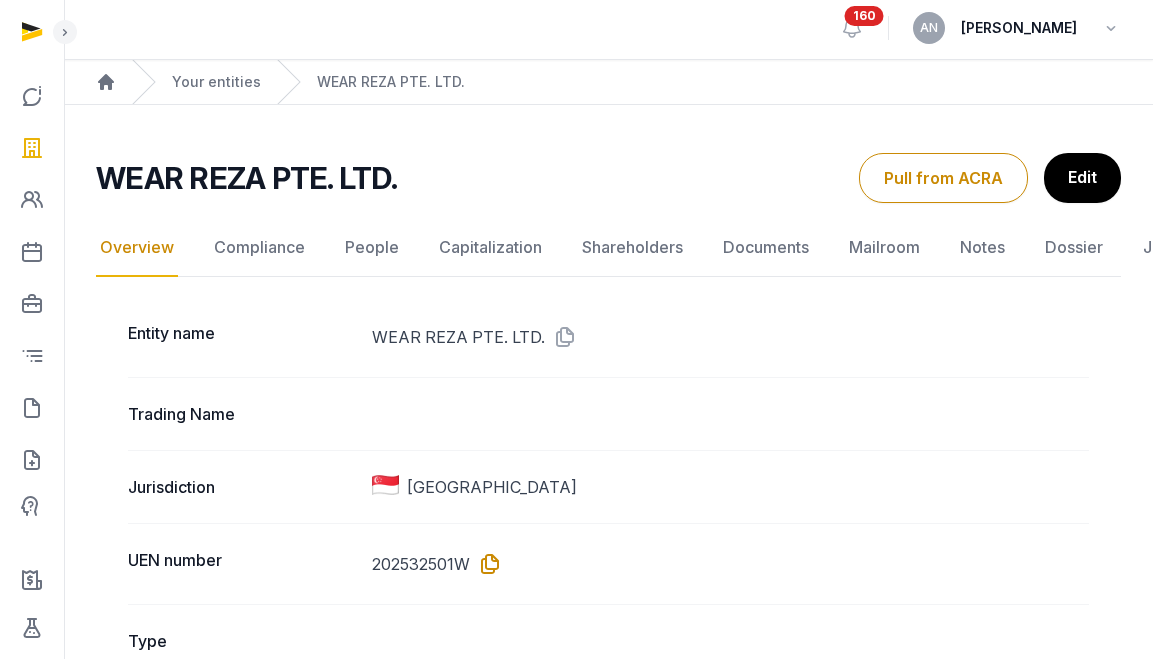 click at bounding box center (486, 564) 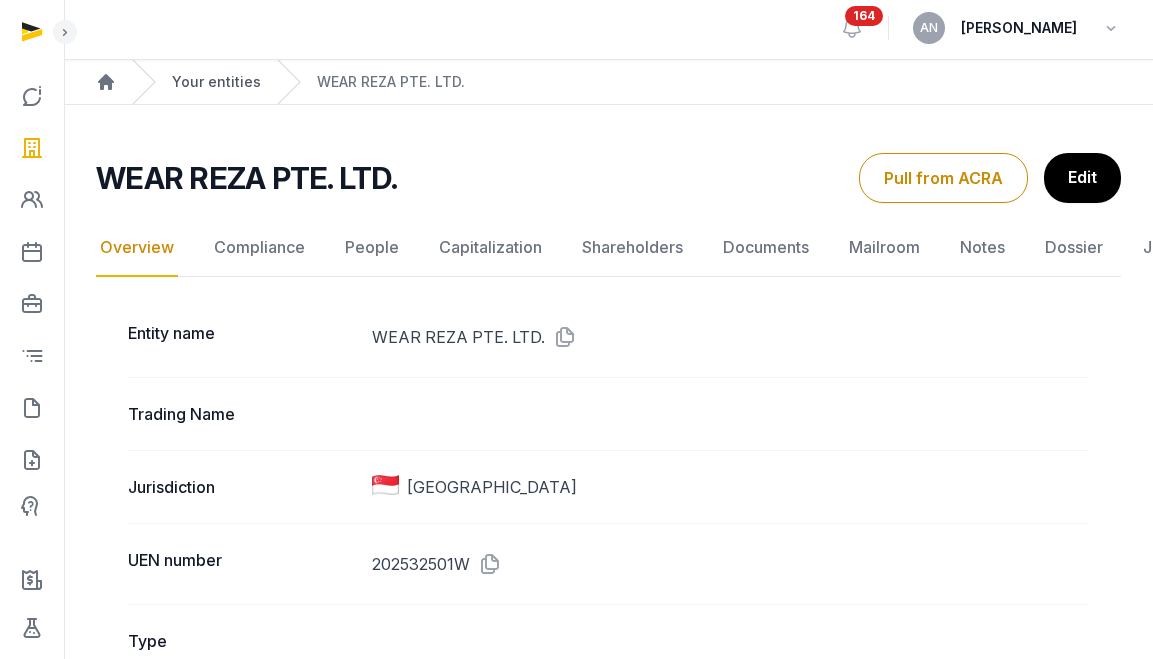 click on "Your entities" at bounding box center [216, 82] 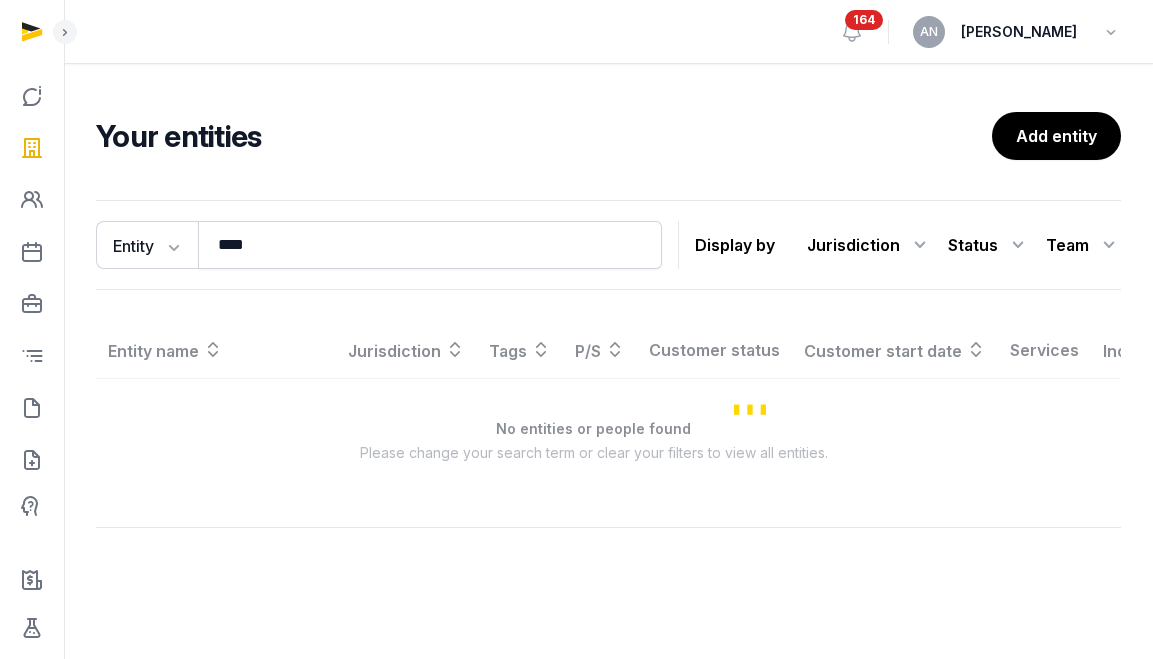 scroll, scrollTop: 0, scrollLeft: 0, axis: both 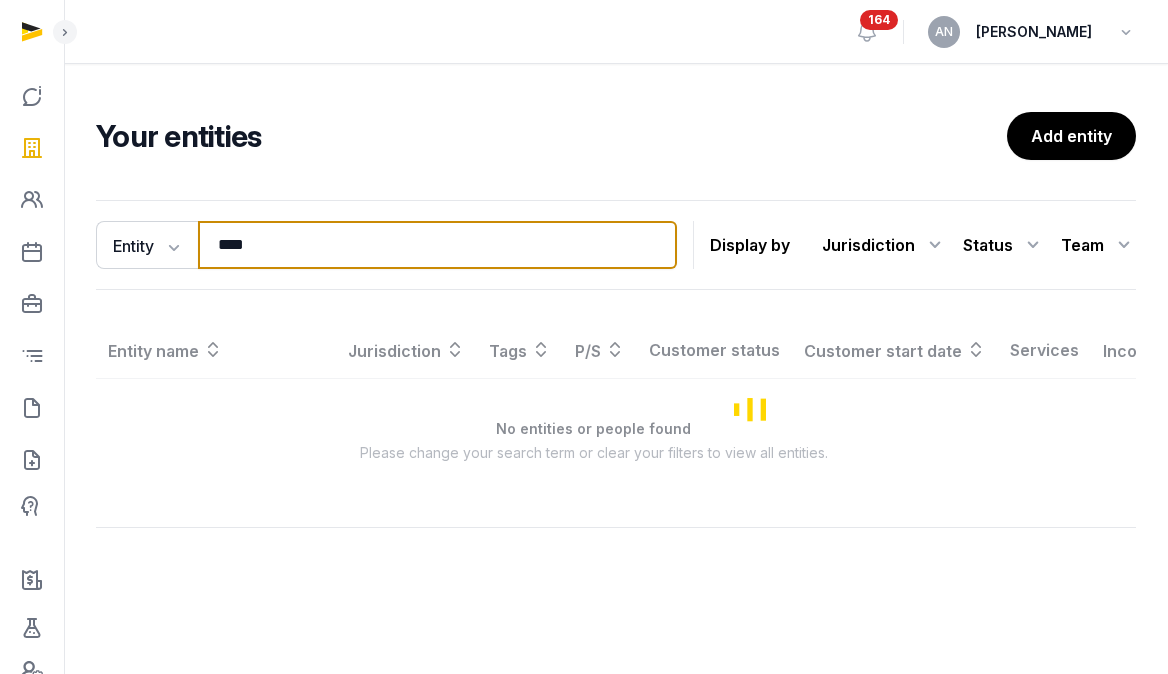 click on "****" at bounding box center (437, 245) 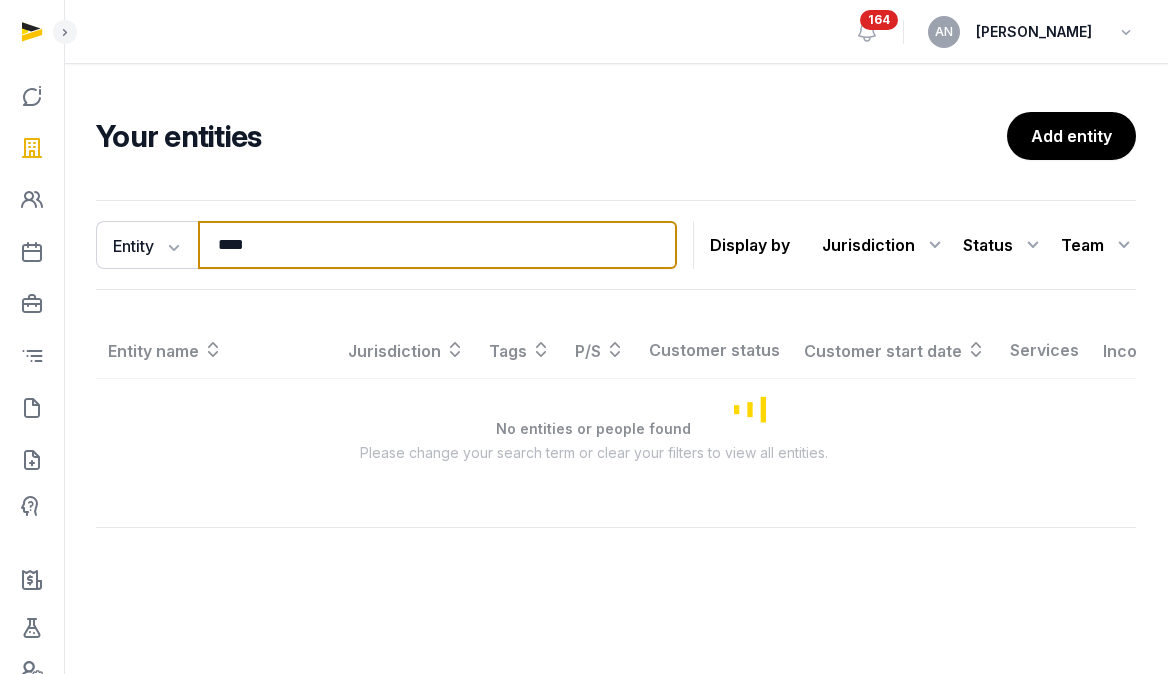 click on "****" at bounding box center [437, 245] 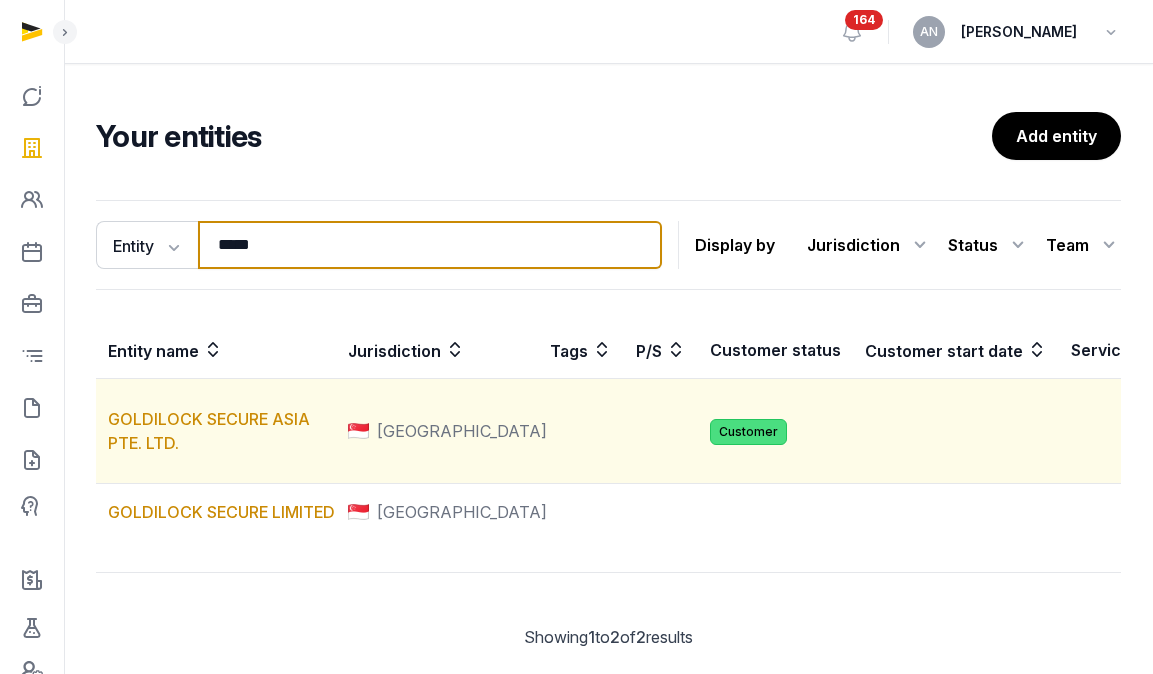 type on "*****" 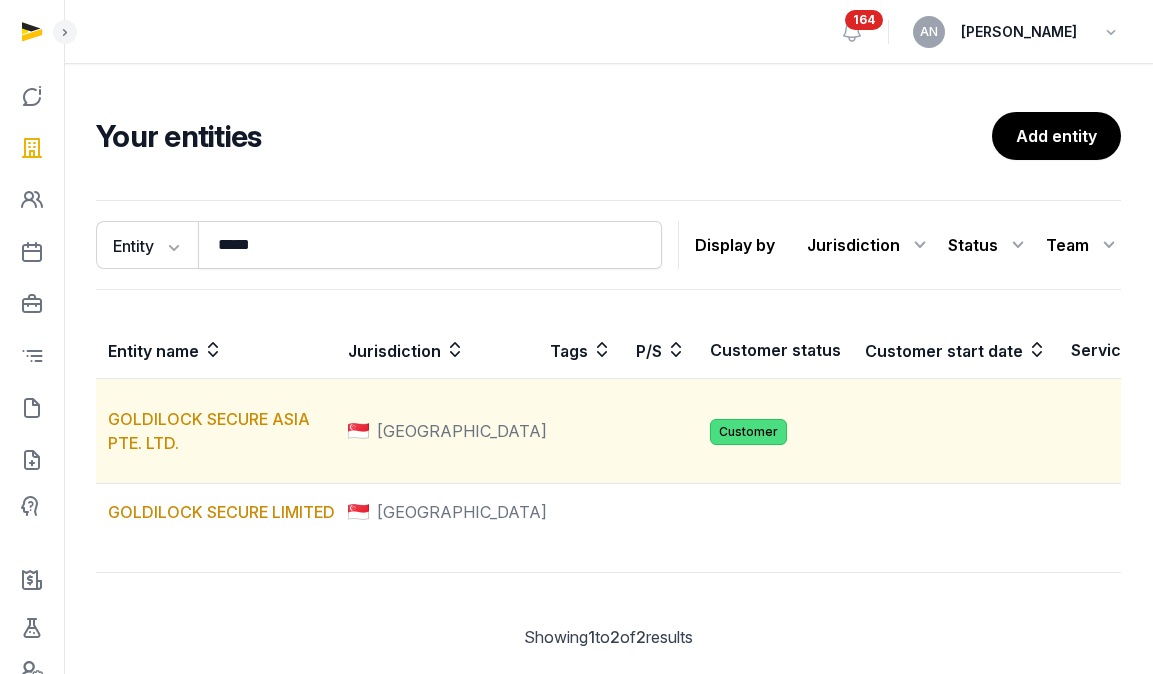 click on "GOLDILOCK SECURE ASIA PTE. LTD." at bounding box center (216, 431) 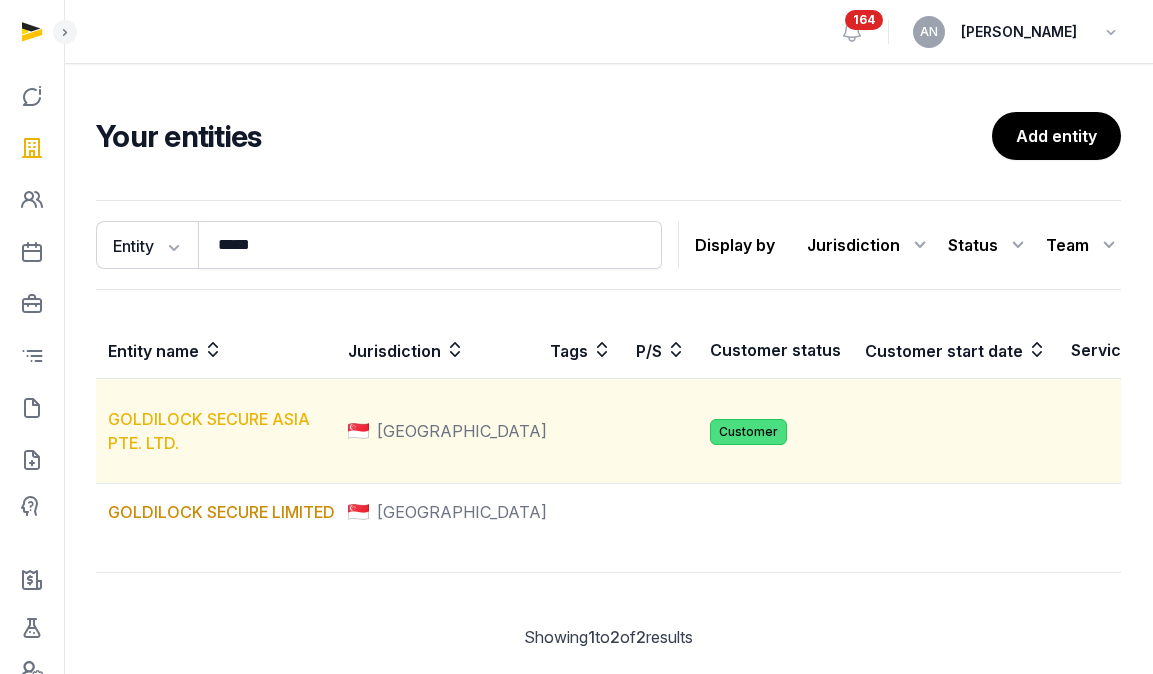 click on "GOLDILOCK SECURE ASIA PTE. LTD." at bounding box center [209, 431] 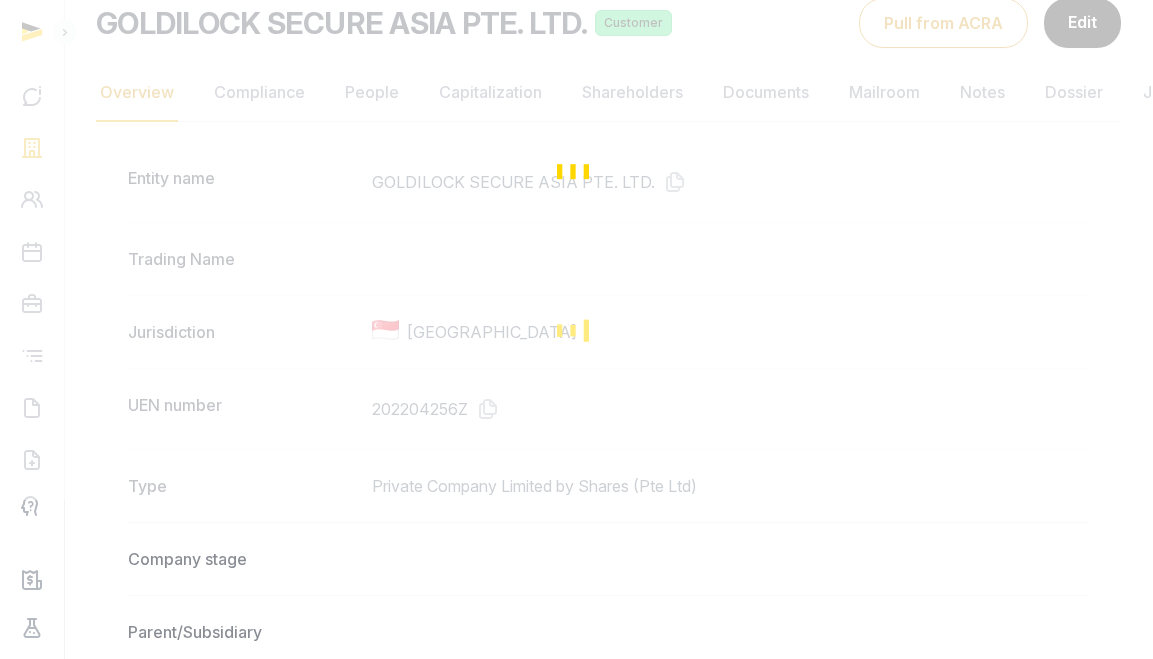 scroll, scrollTop: 161, scrollLeft: 0, axis: vertical 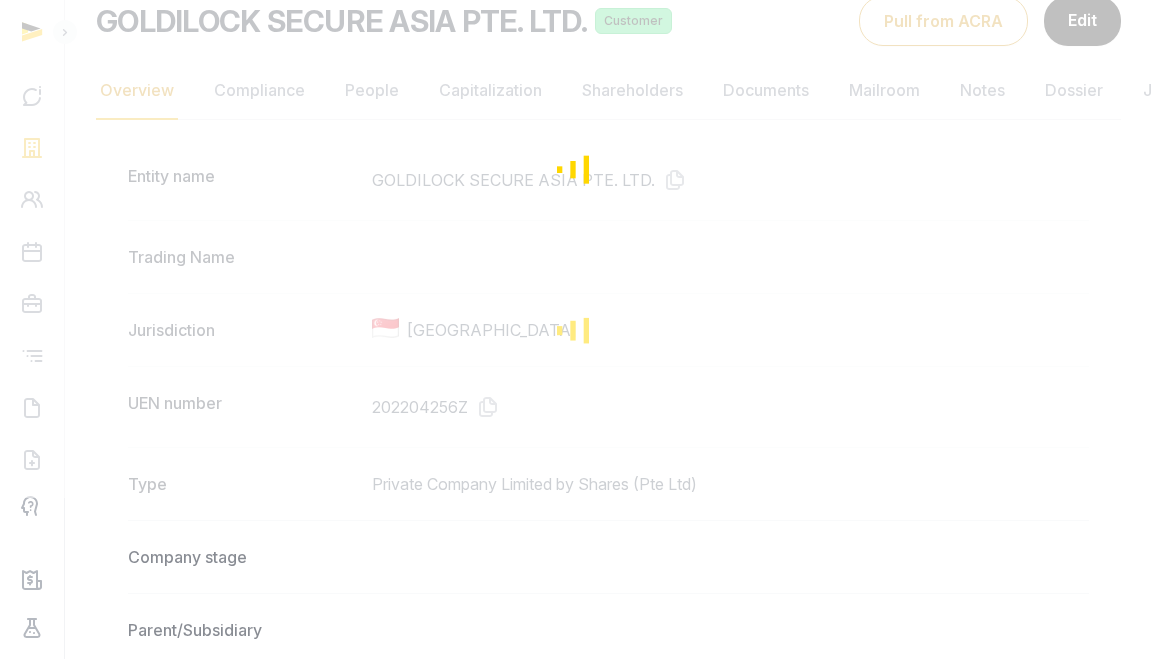 click at bounding box center [576, 168] 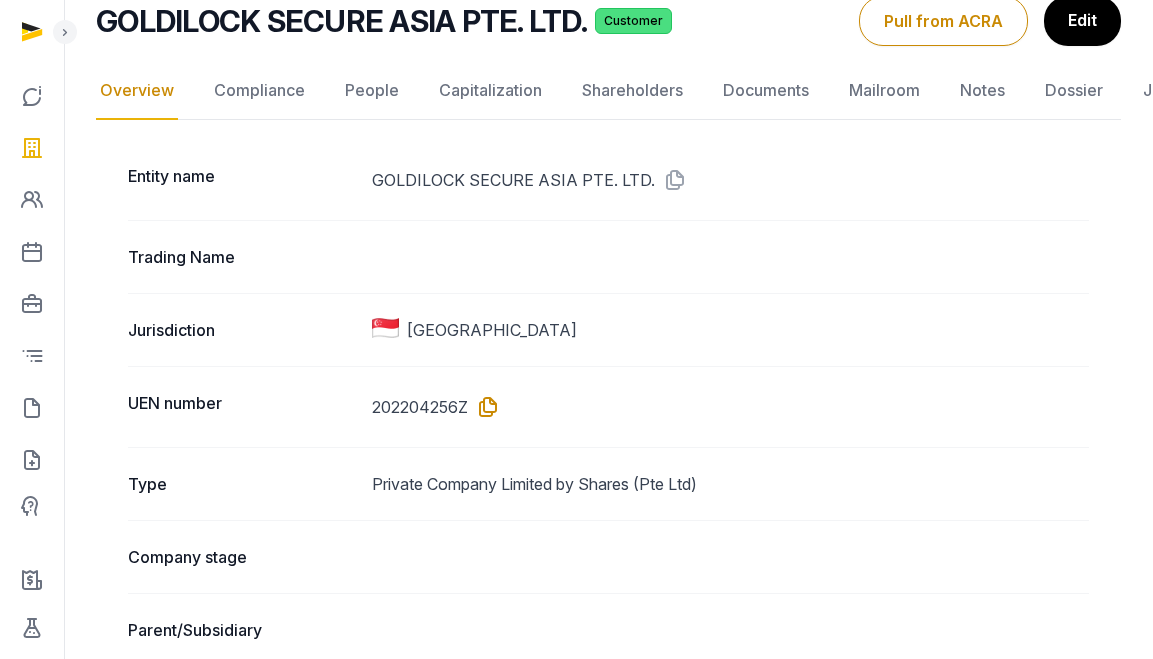 click at bounding box center (484, 407) 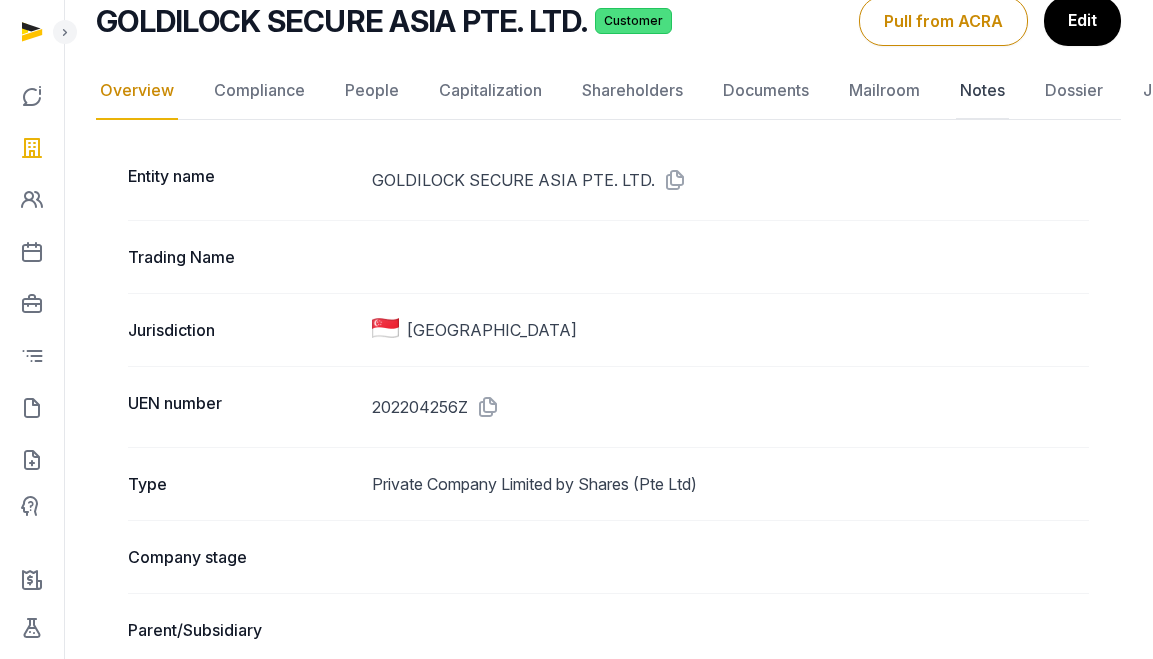 click on "Notes" 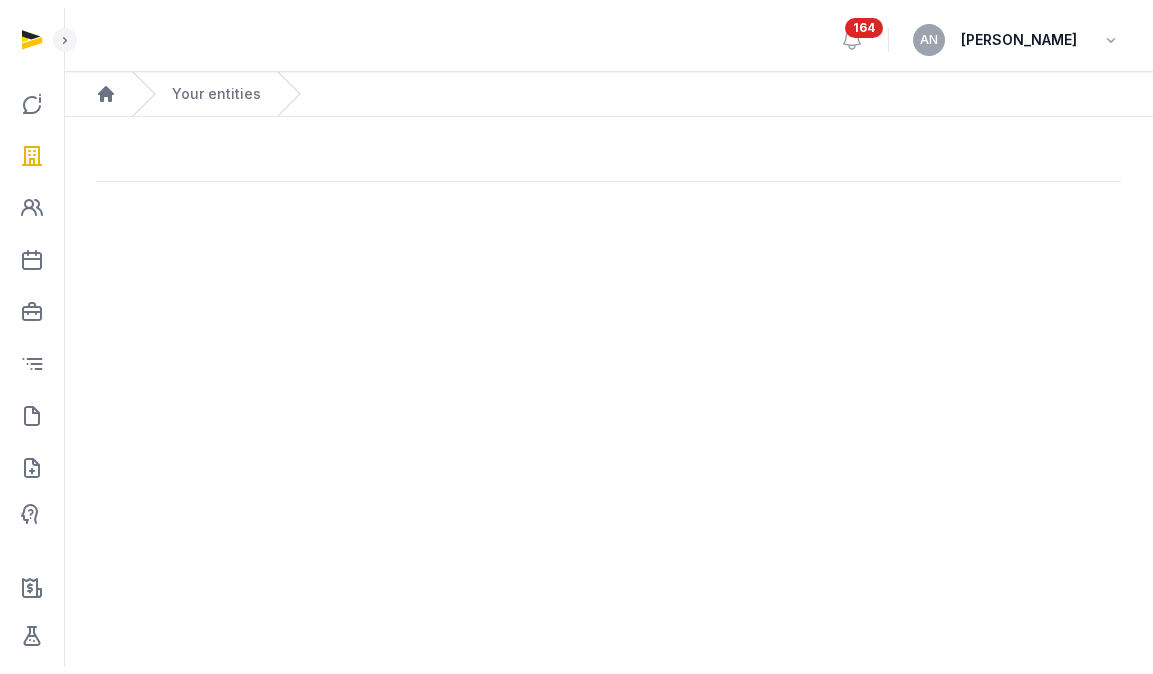 scroll, scrollTop: 0, scrollLeft: 0, axis: both 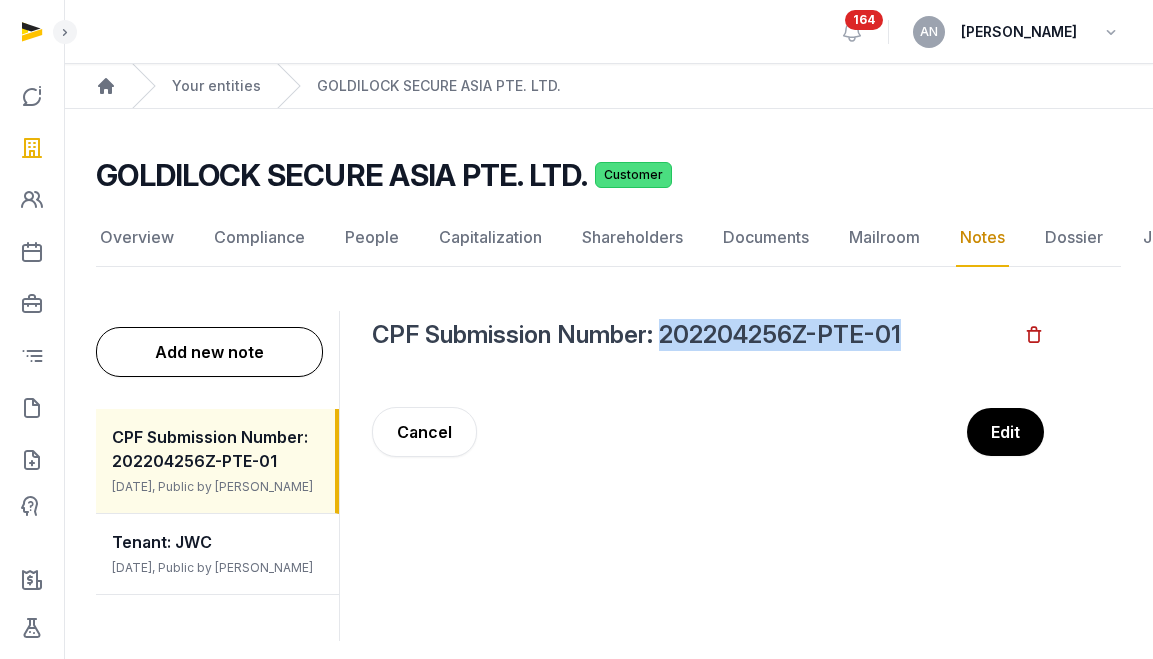 drag, startPoint x: 662, startPoint y: 341, endPoint x: 932, endPoint y: 328, distance: 270.31277 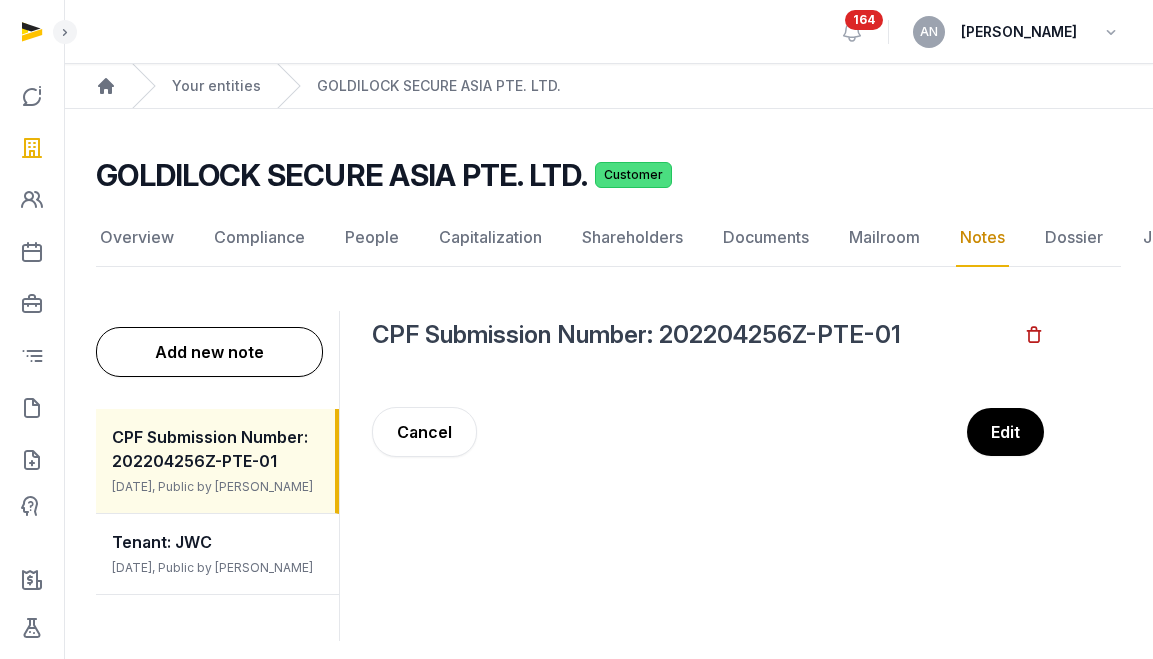 click on "CPF Submission Number: 202204256Z-PTE-01" at bounding box center (698, 335) 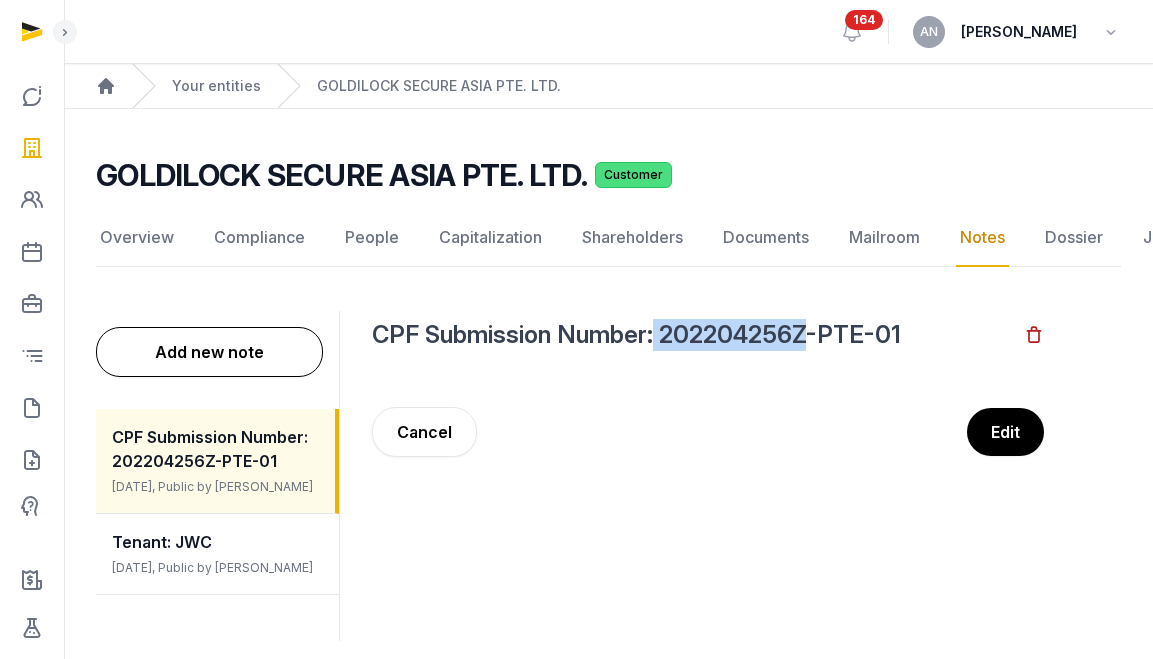 drag, startPoint x: 809, startPoint y: 338, endPoint x: 656, endPoint y: 343, distance: 153.08168 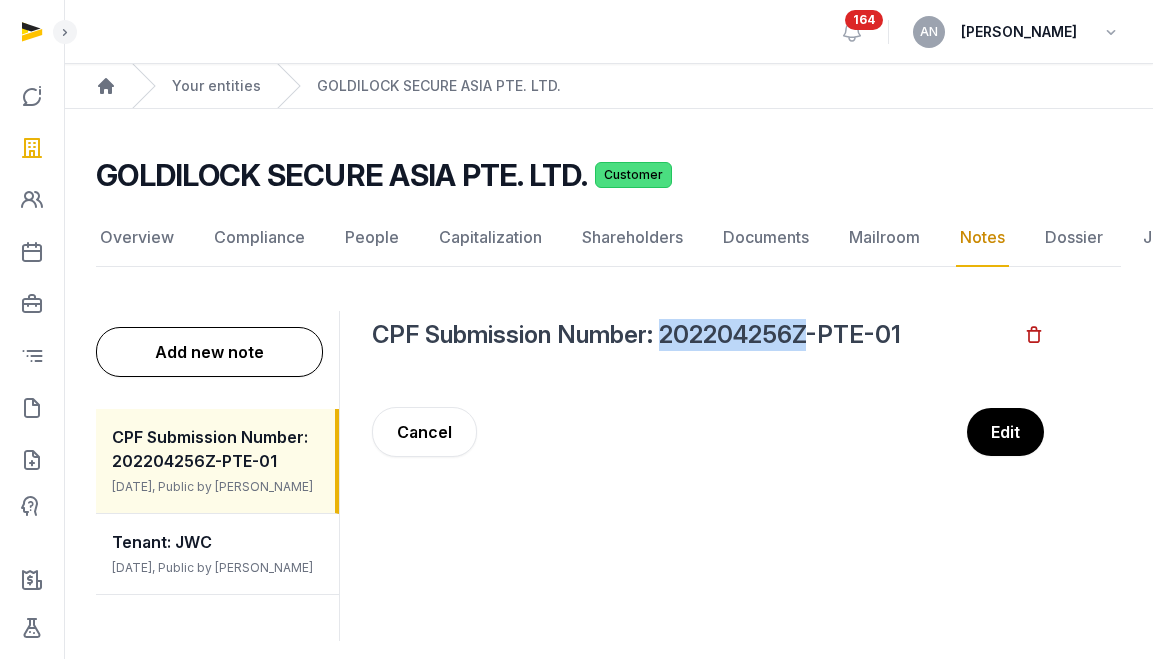 drag, startPoint x: 668, startPoint y: 333, endPoint x: 810, endPoint y: 332, distance: 142.00352 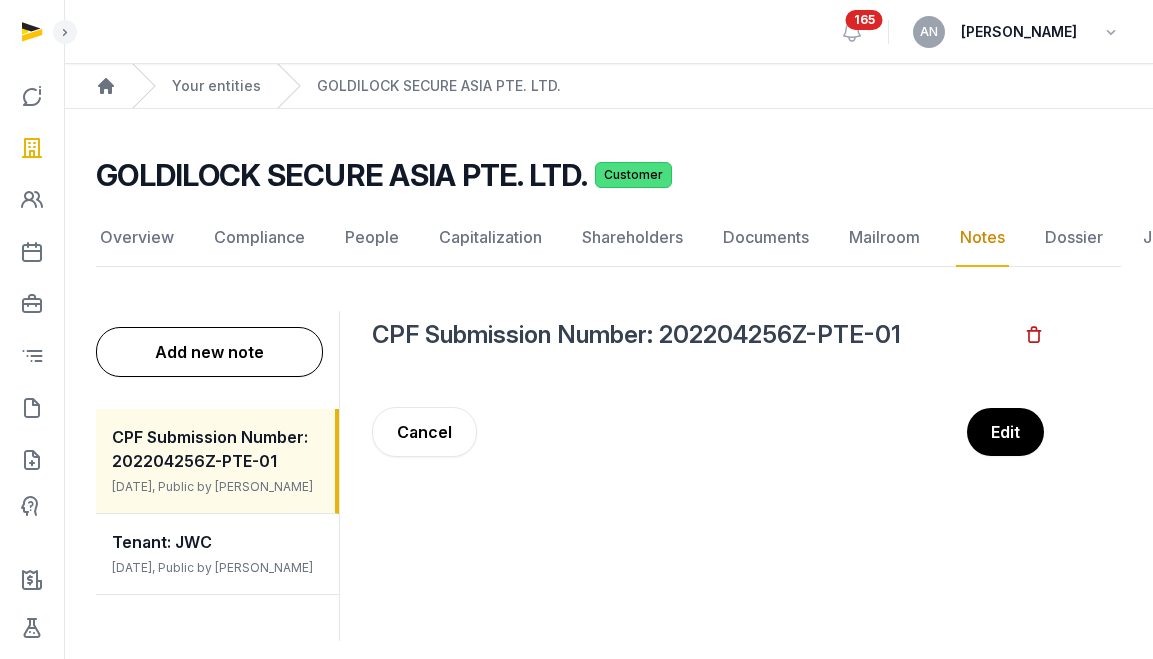 click on "CPF Submission Number: 202204256Z-PTE-01" at bounding box center [698, 335] 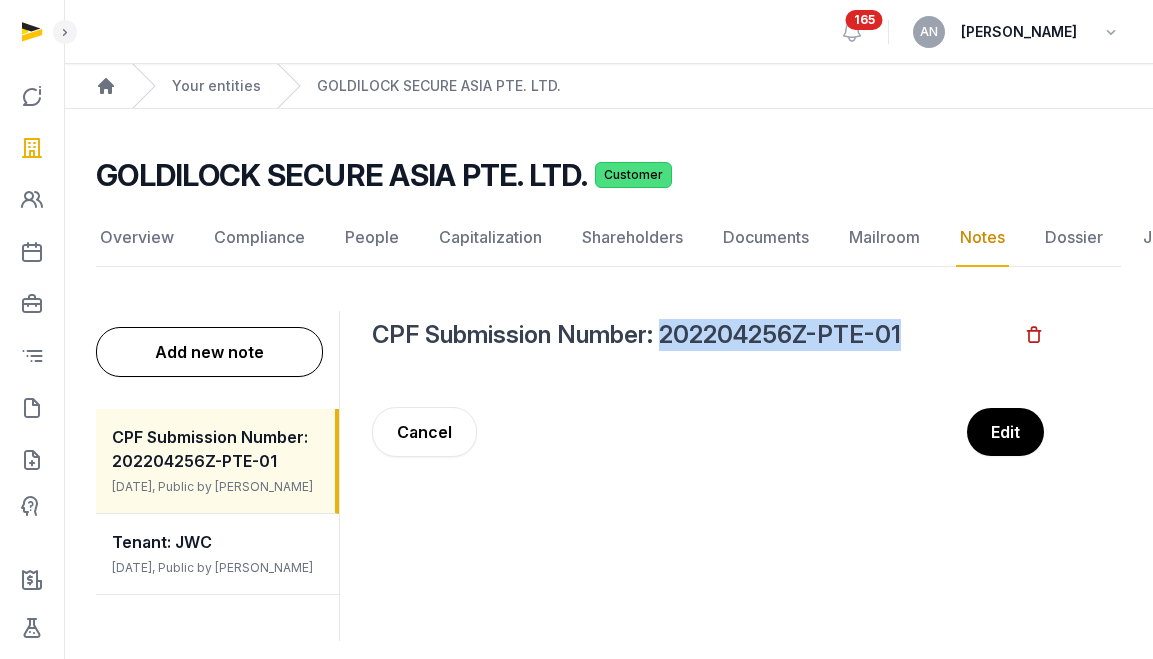 drag, startPoint x: 918, startPoint y: 343, endPoint x: 668, endPoint y: 339, distance: 250.032 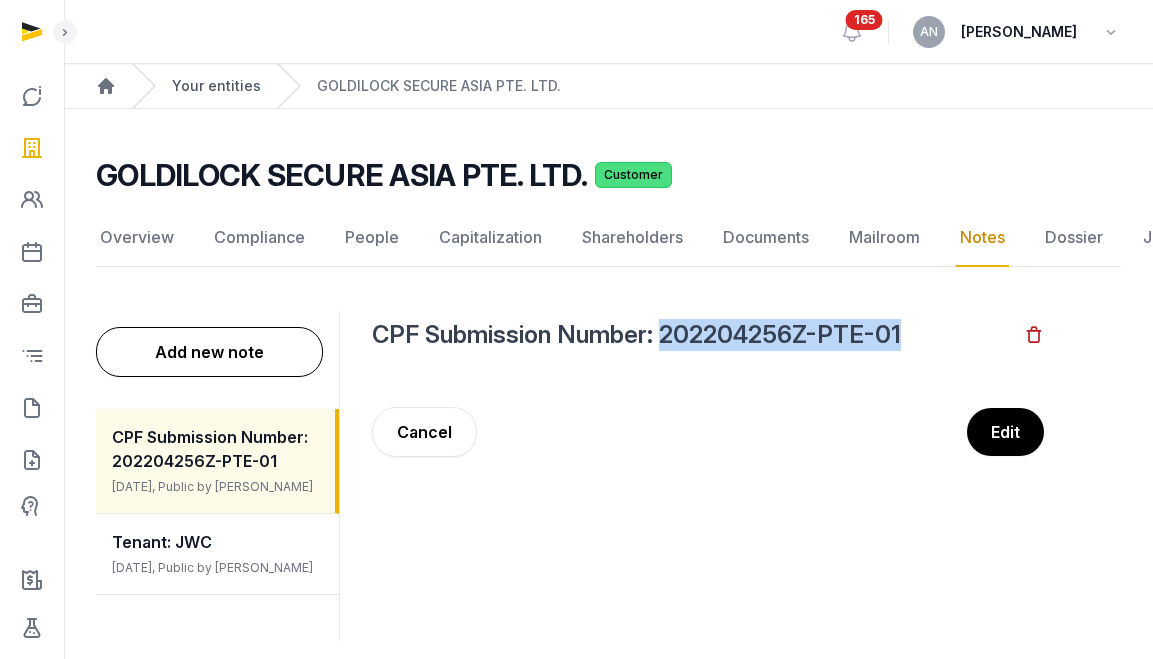 click on "Your entities" at bounding box center [216, 86] 